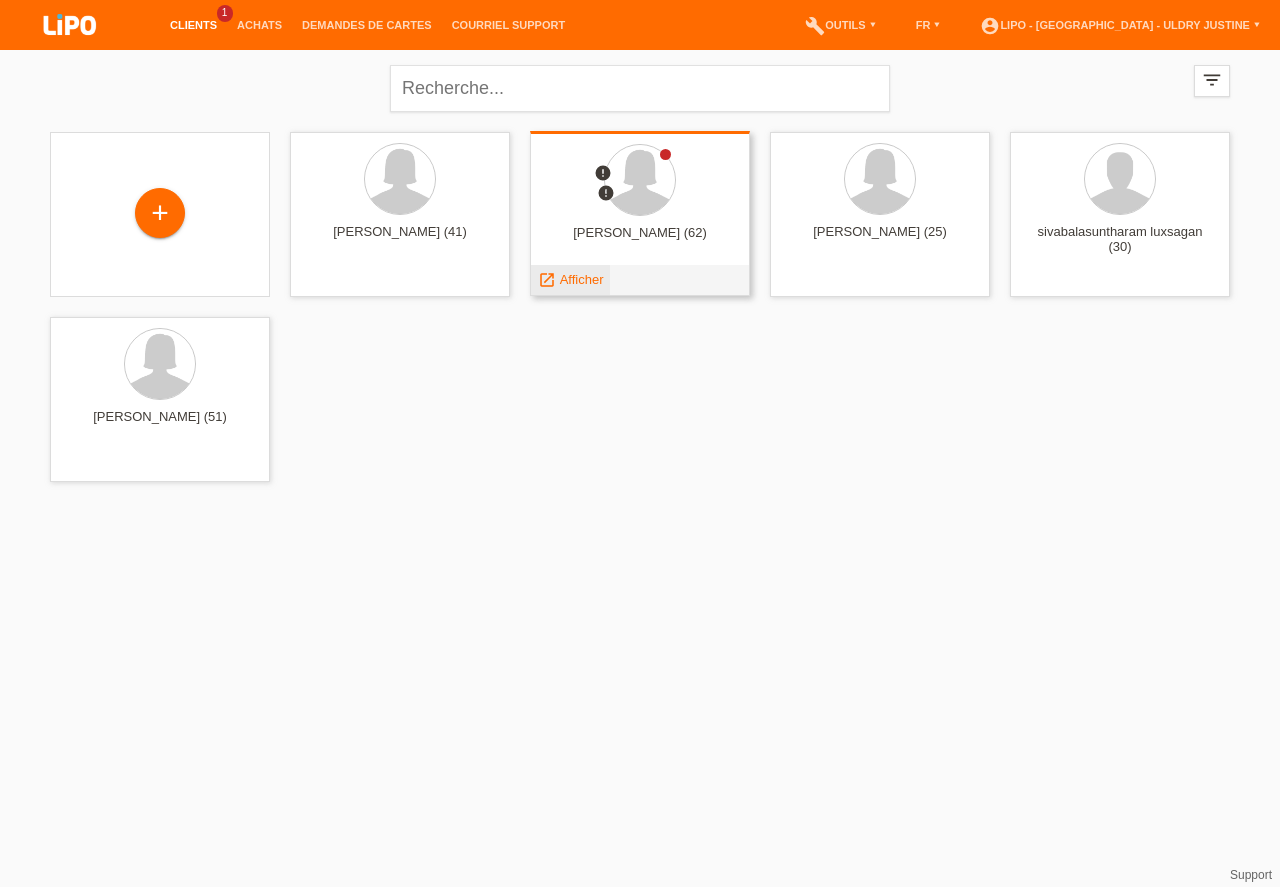 scroll, scrollTop: 0, scrollLeft: 0, axis: both 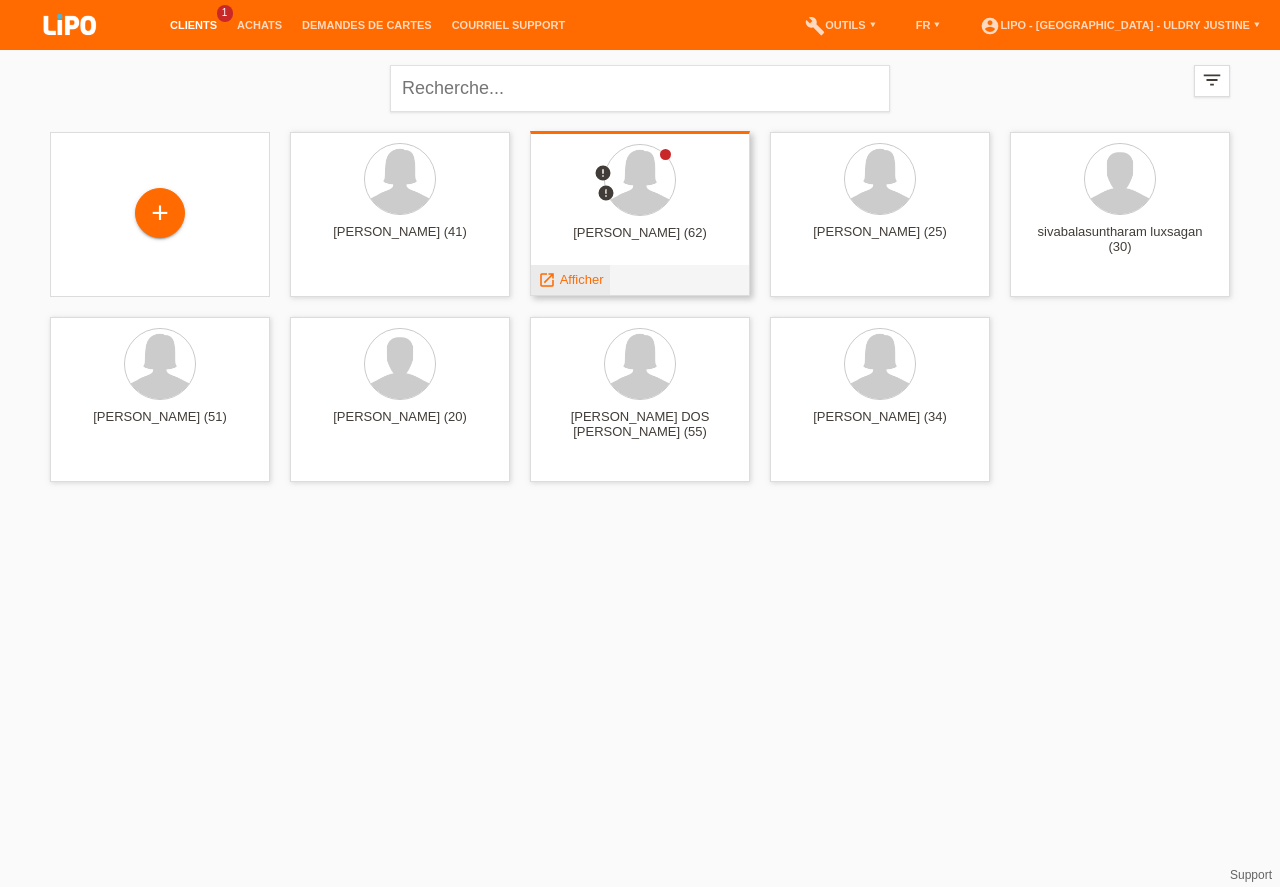 click on "Afficher" at bounding box center (582, 279) 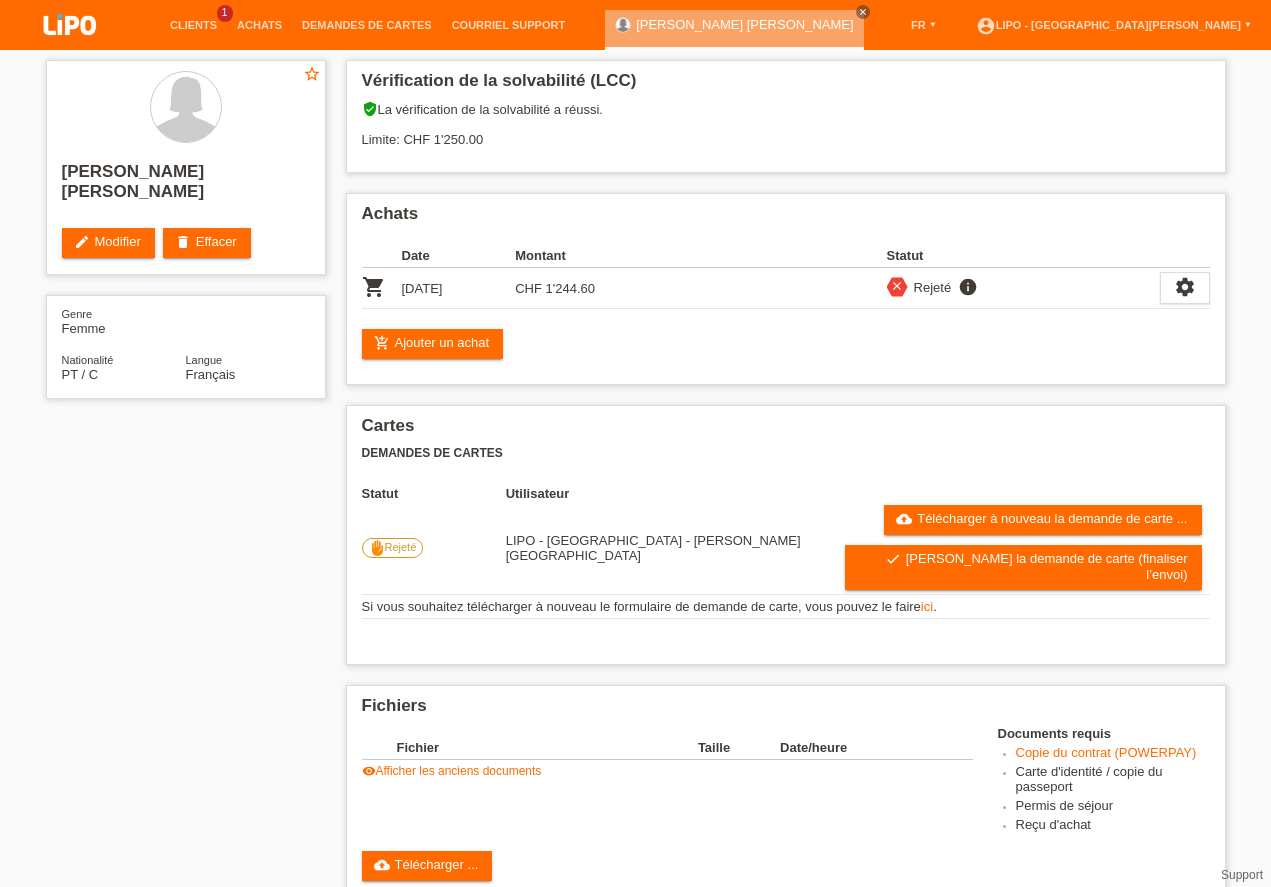 scroll, scrollTop: 342, scrollLeft: 0, axis: vertical 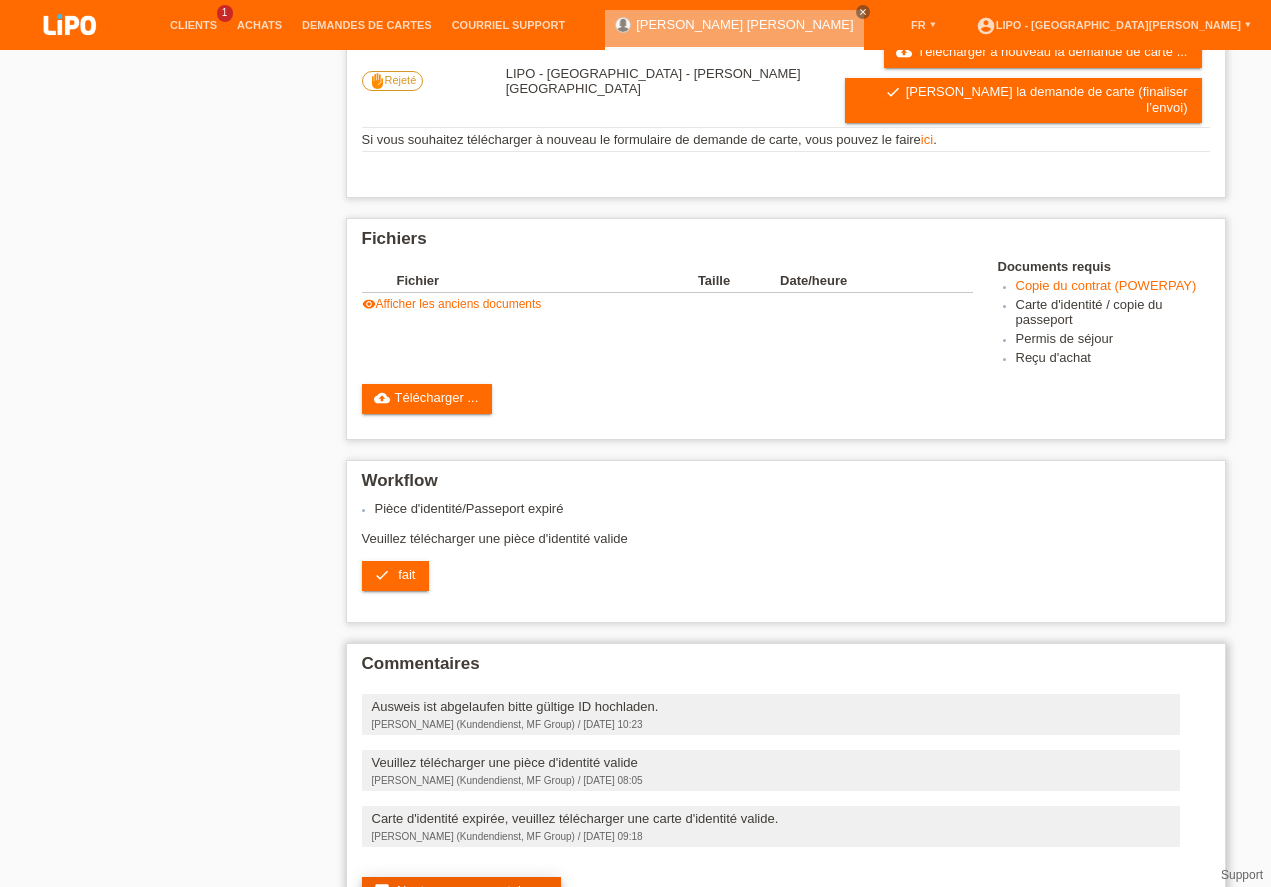 click on "comment  Ajouter un commentaire ..." at bounding box center (461, 892) 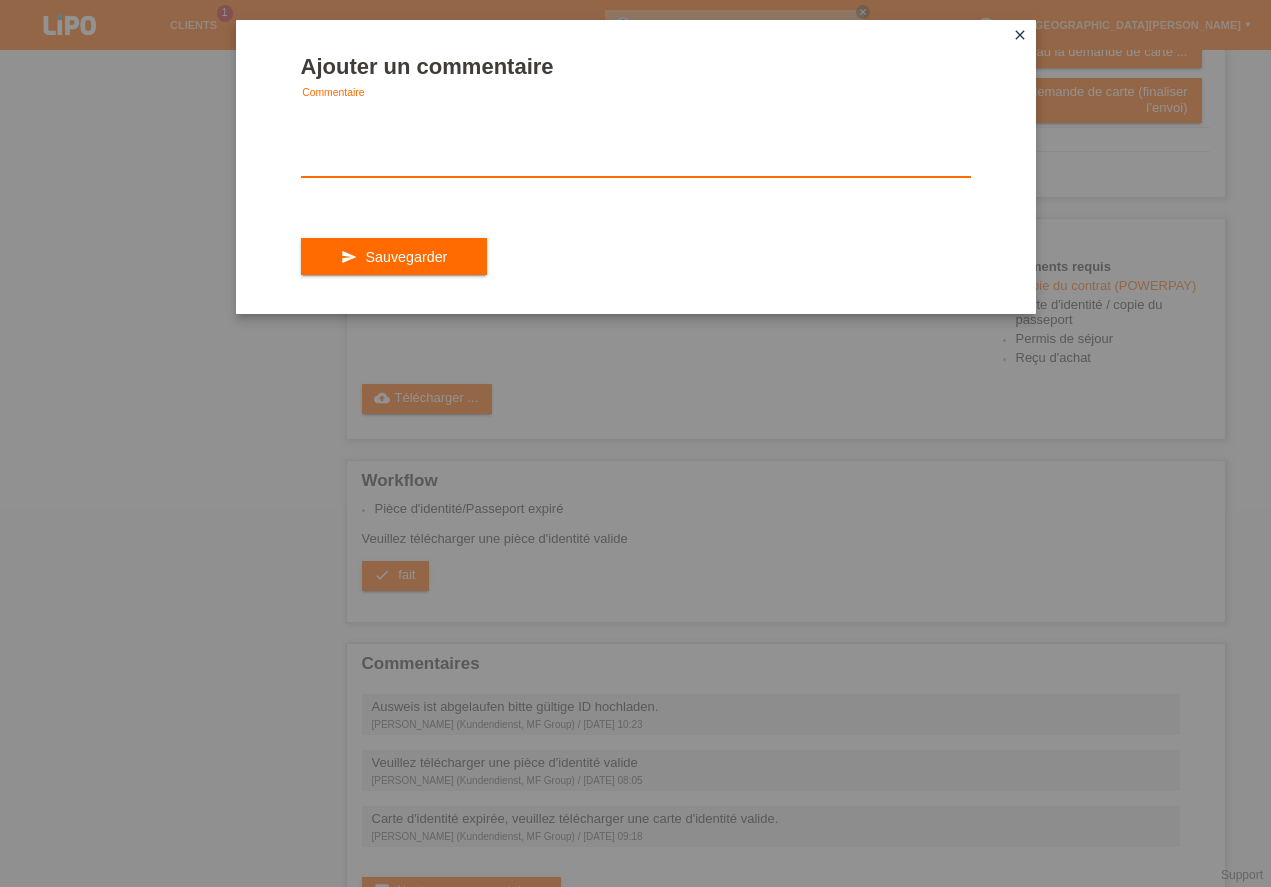 click at bounding box center [636, 138] 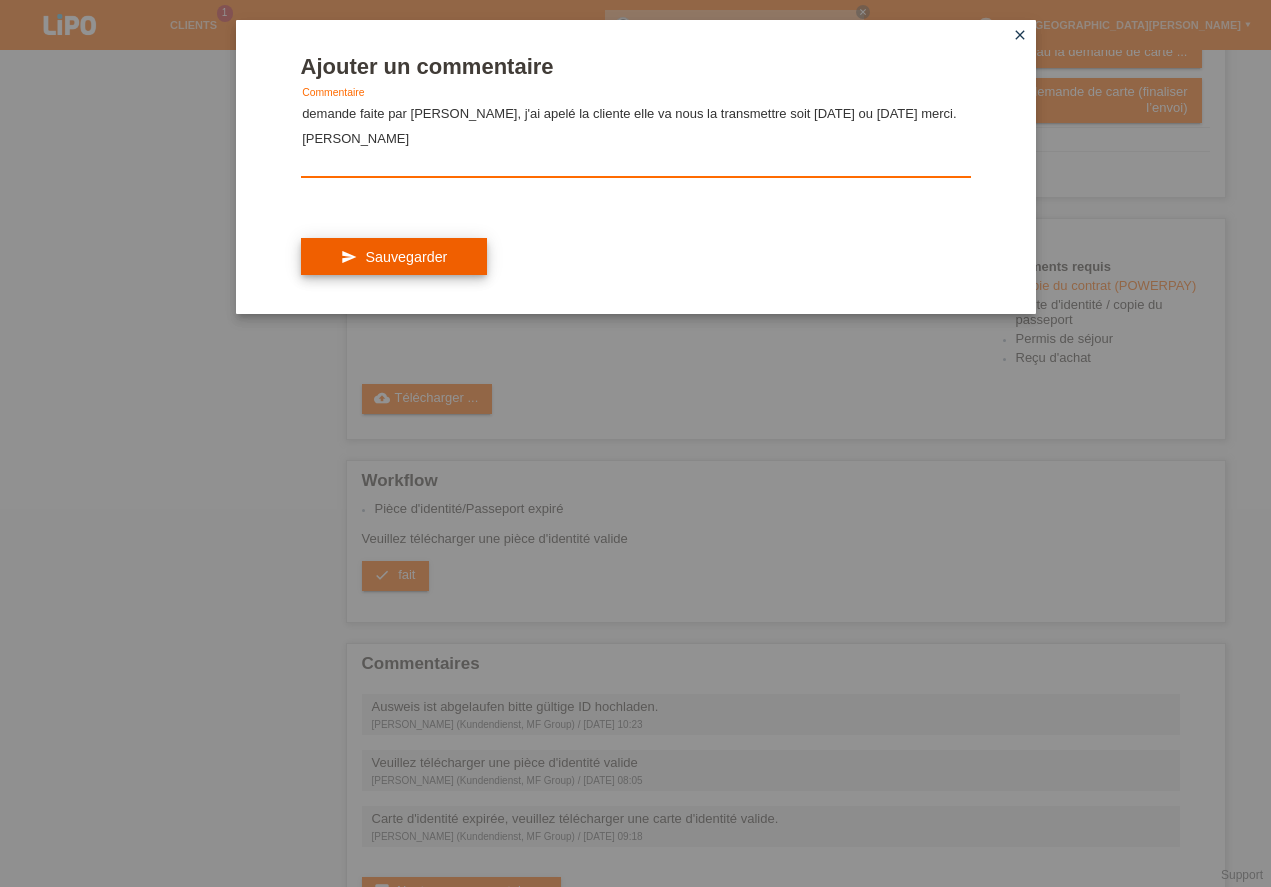 type on "demande faite par M.TIBET, j'ai apelé la cliente elle va nous la transmettre soit aujourd'hui ou demain merci.
Uldry Justine" 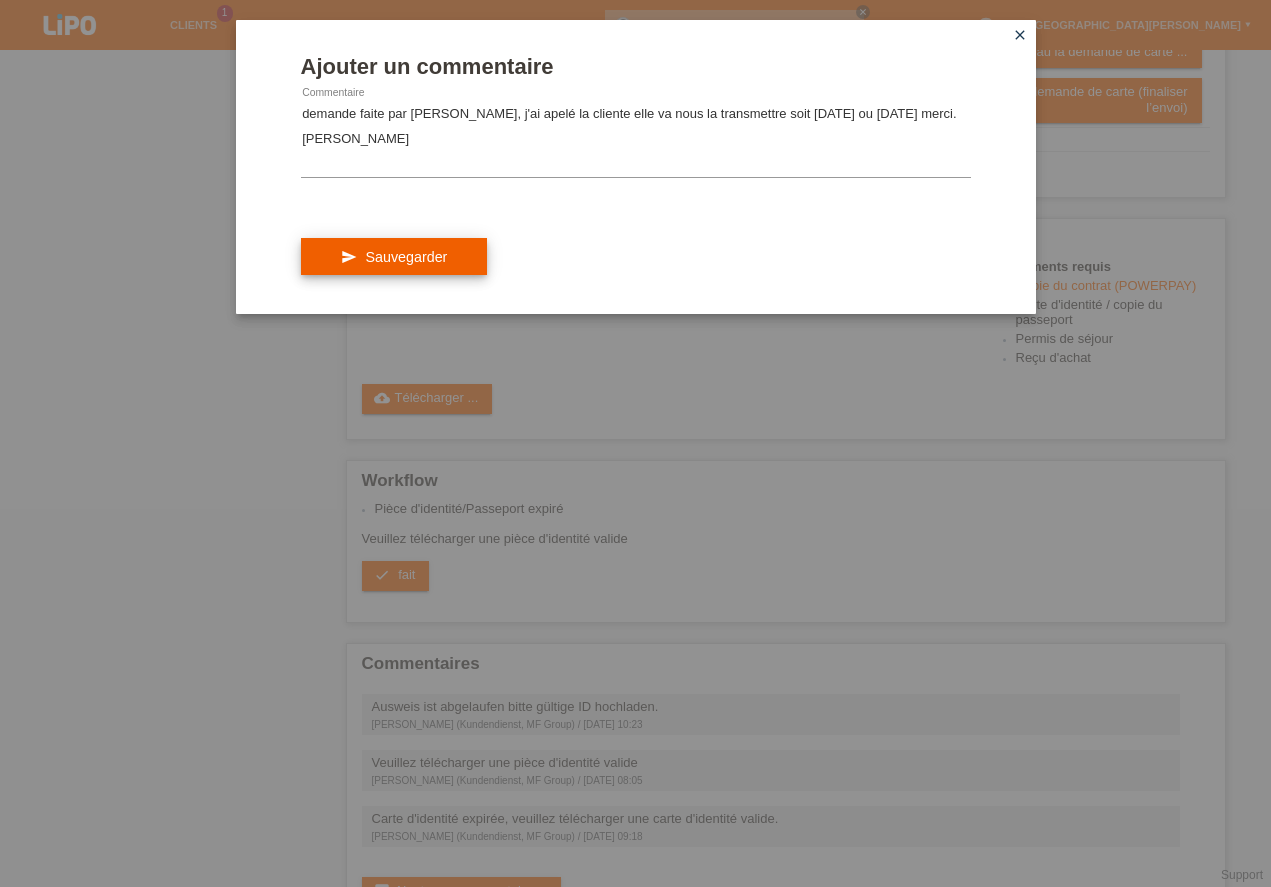 click on "send   Sauvegarder" at bounding box center (394, 257) 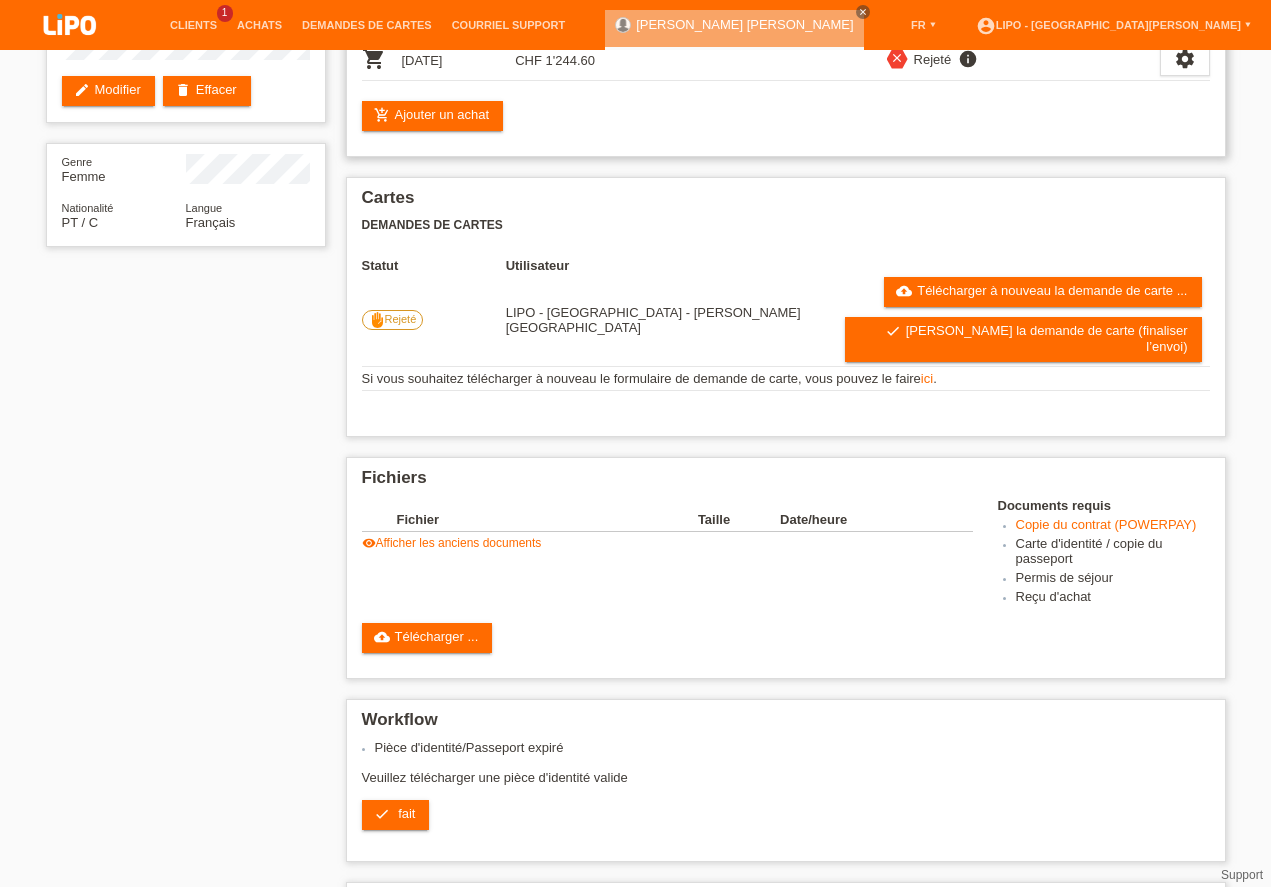 scroll, scrollTop: 171, scrollLeft: 0, axis: vertical 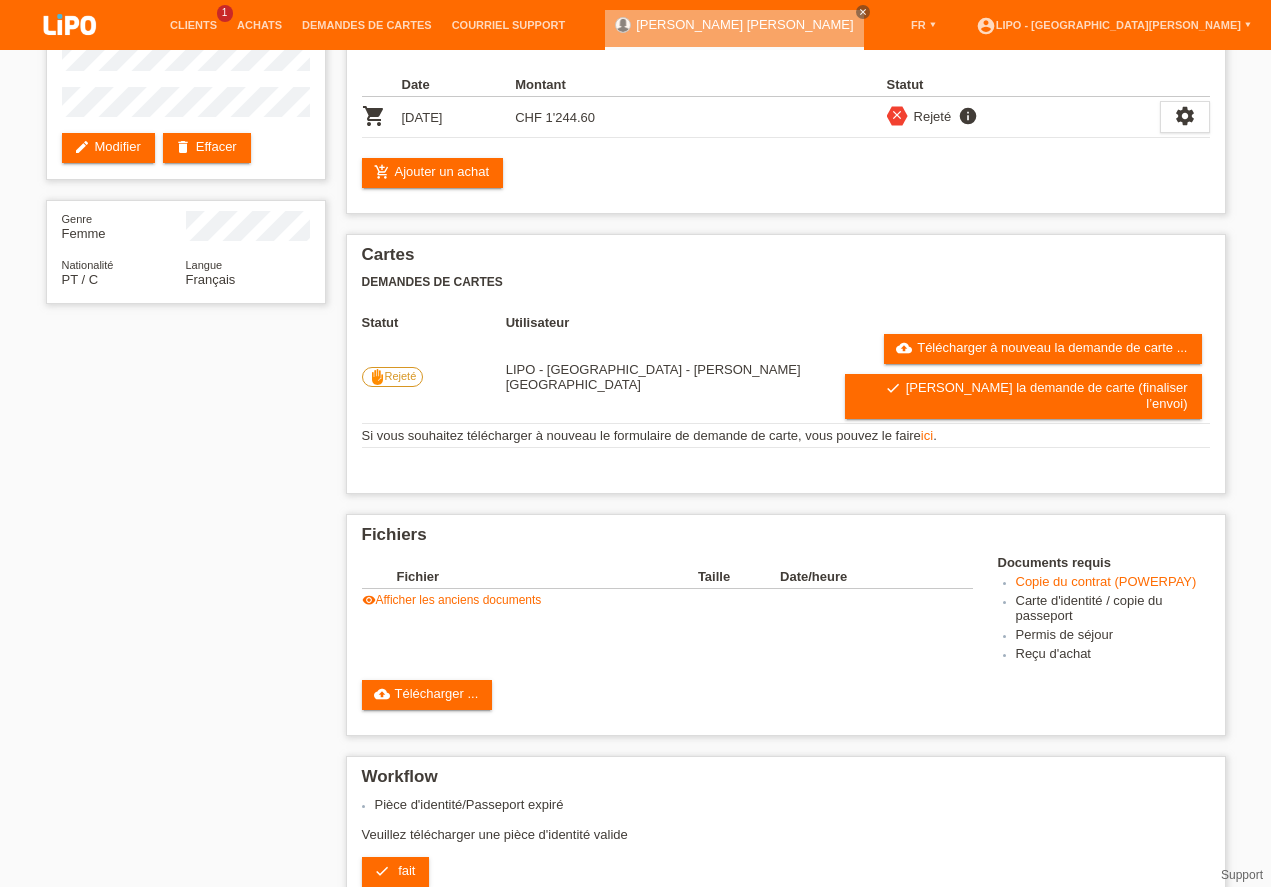 drag, startPoint x: 869, startPoint y: 10, endPoint x: 1231, endPoint y: 36, distance: 362.9325 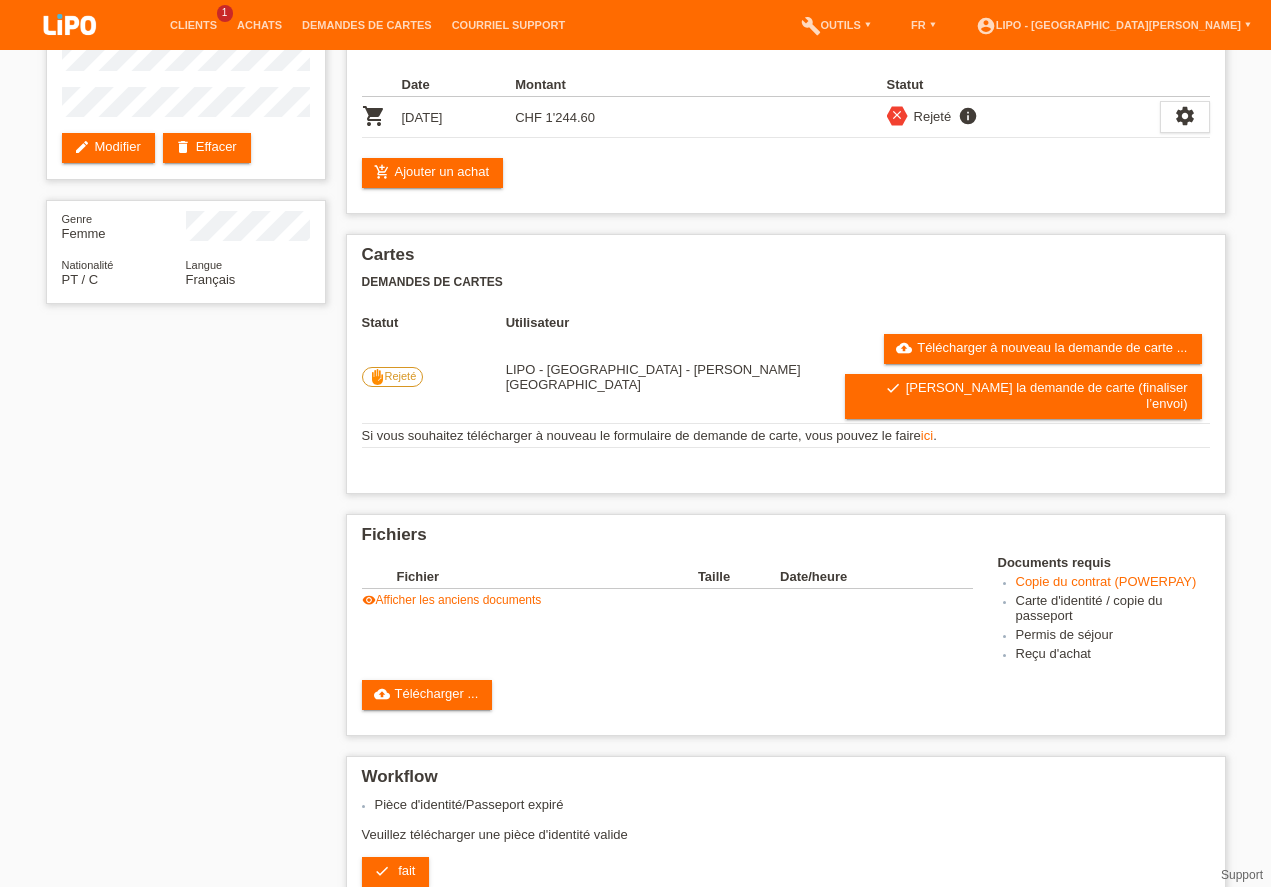 click on "account_circle  LIPO - Fribourg - Uldry Justine ▾" at bounding box center (1113, 25) 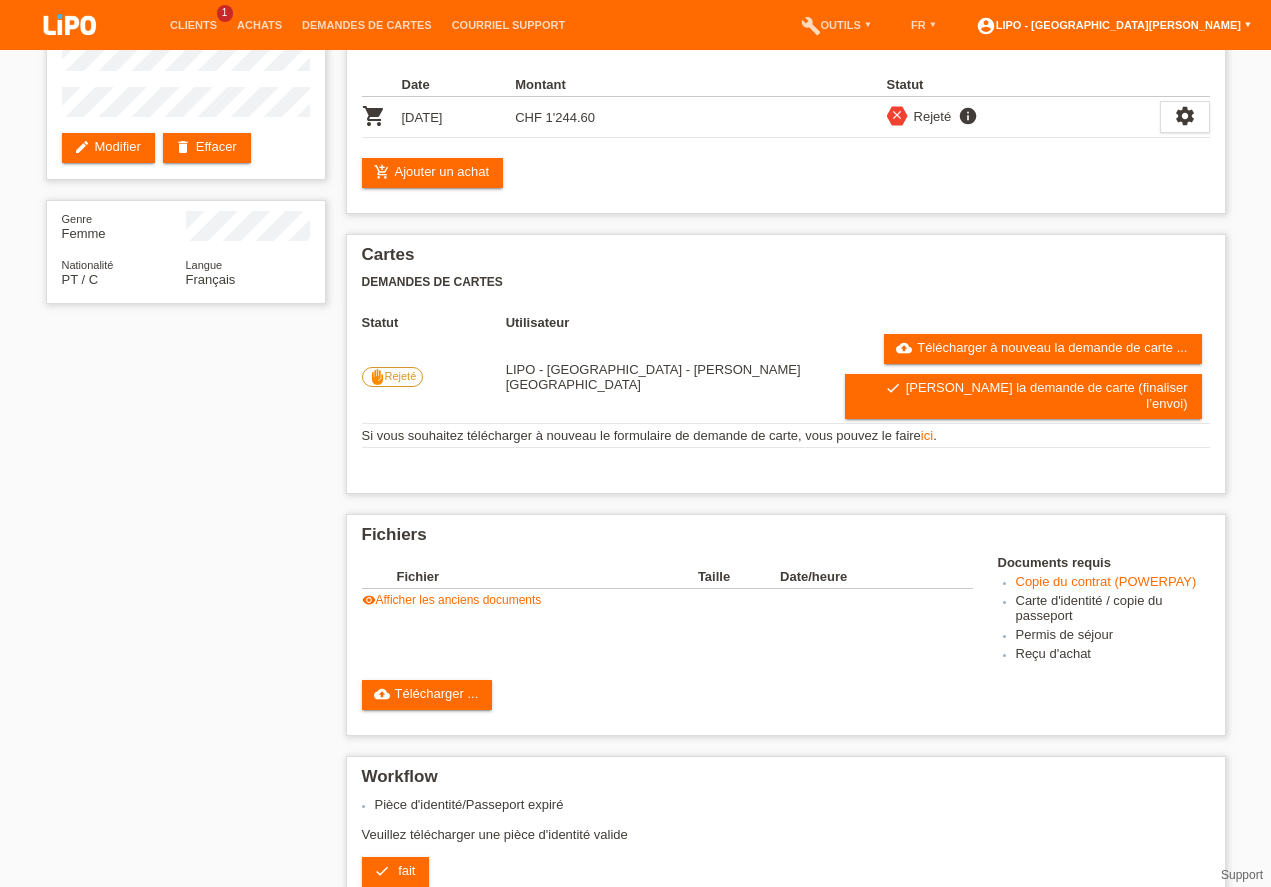 click on "account_circle  LIPO - Fribourg - Uldry Justine ▾" at bounding box center [1113, 25] 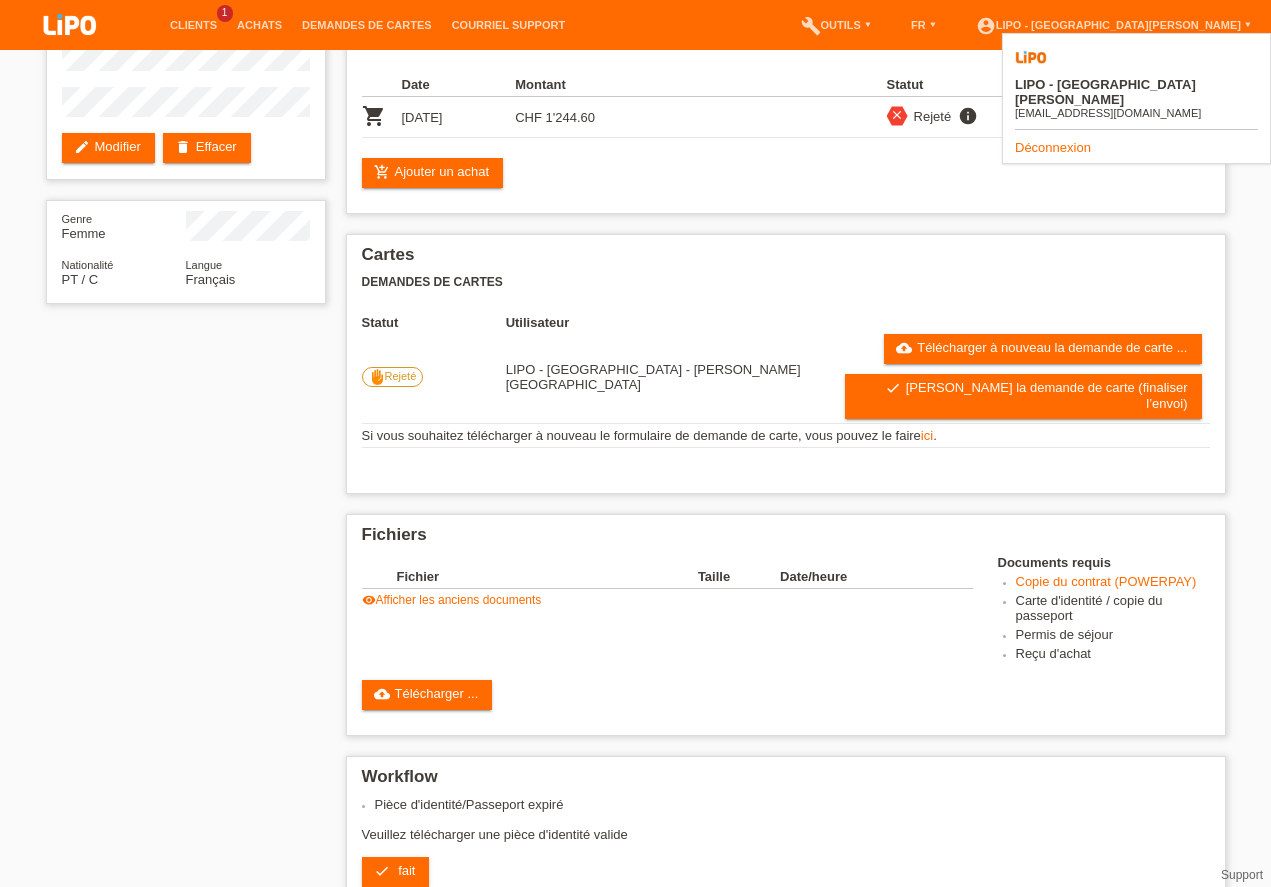 click on "LIPO - Fribourg - Uldry Justine
justine.uldry@icloud.com
Déconnexion" at bounding box center (1136, 98) 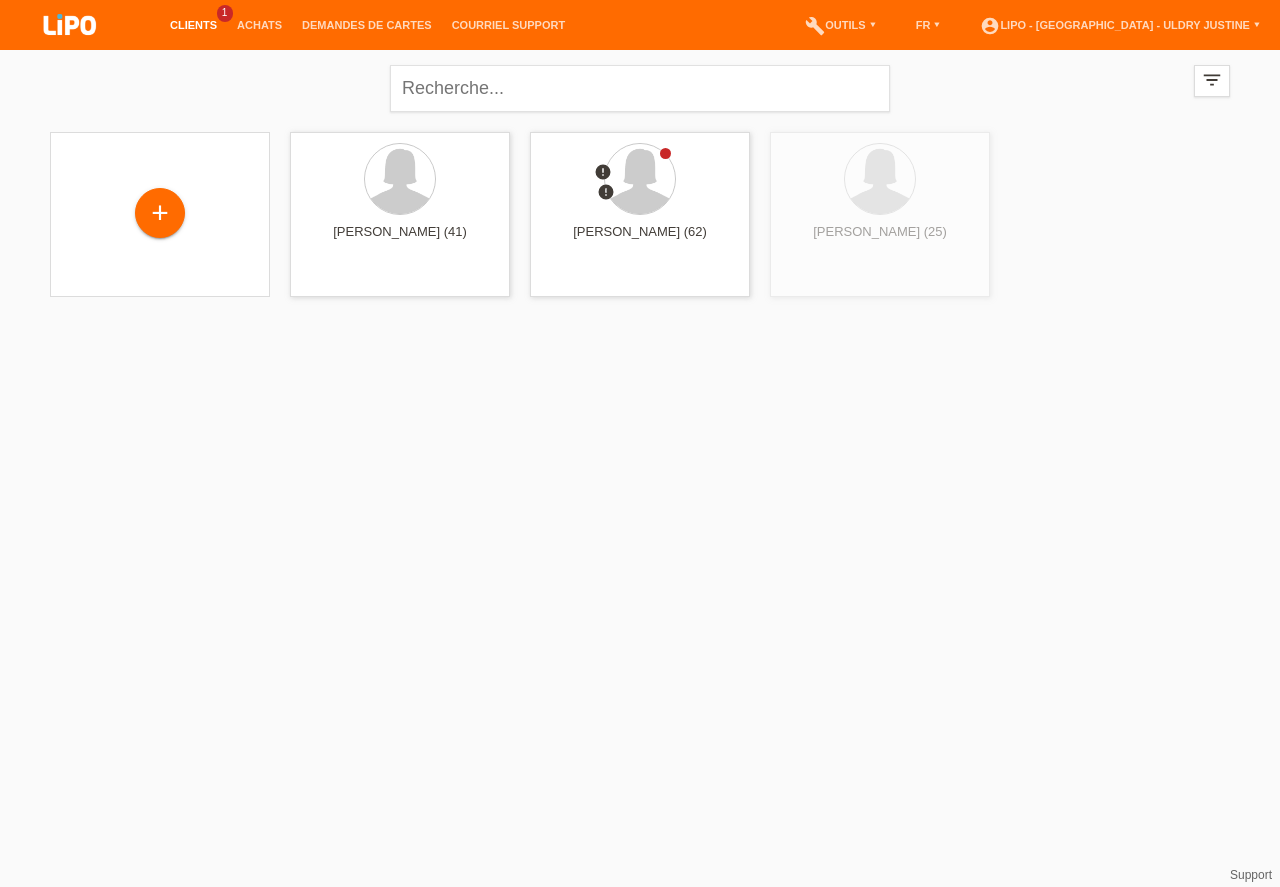 scroll, scrollTop: 0, scrollLeft: 0, axis: both 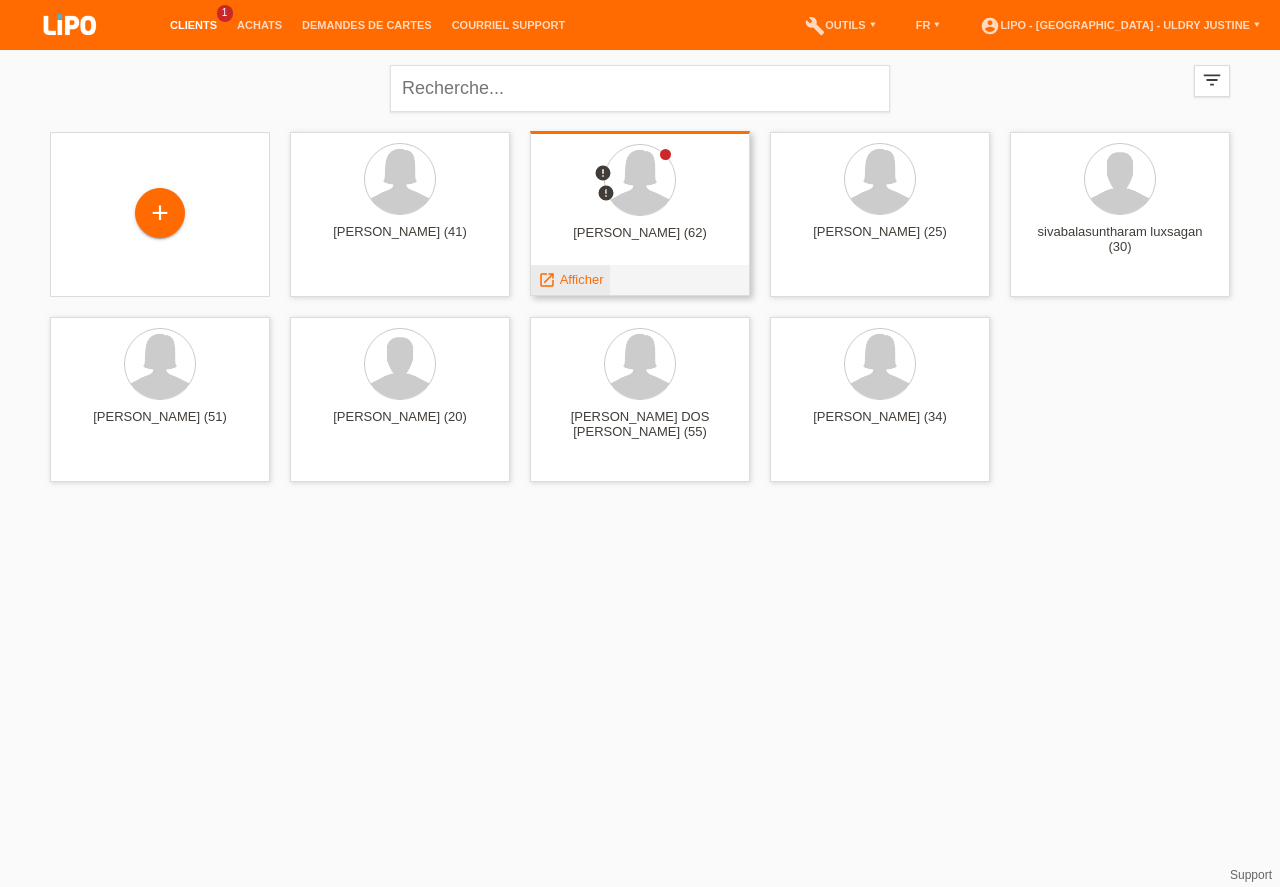 click on "Afficher" at bounding box center [582, 279] 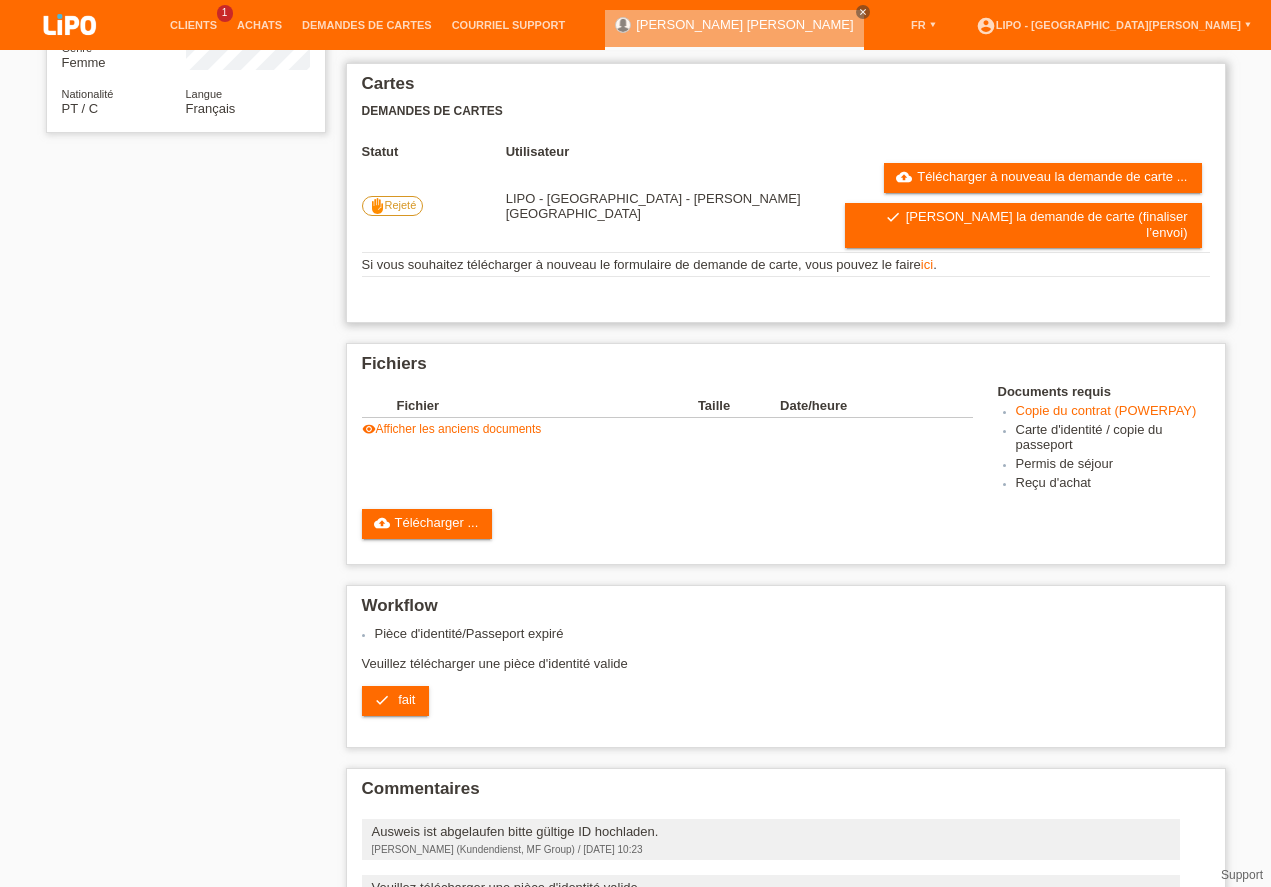 scroll, scrollTop: 597, scrollLeft: 0, axis: vertical 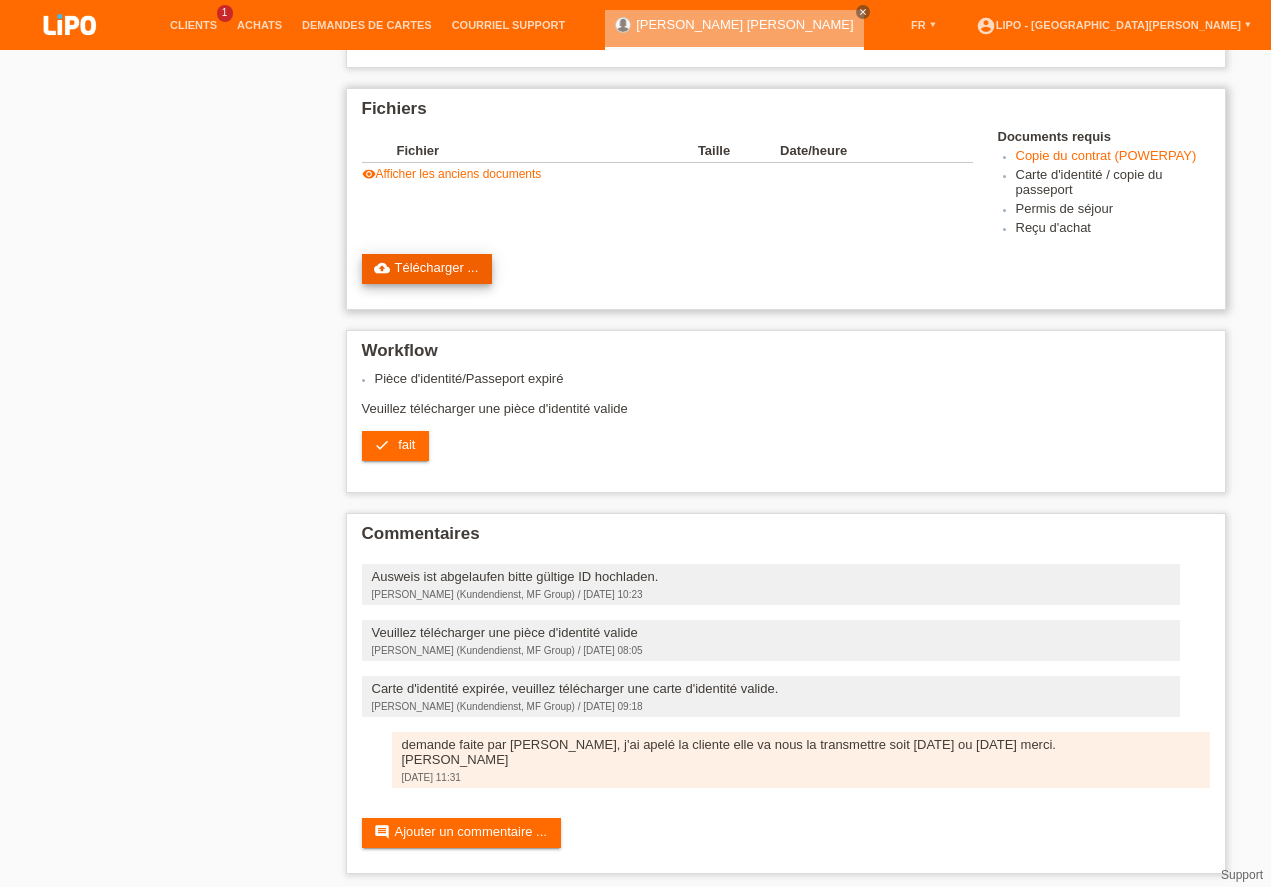 click on "cloud_upload  Télécharger ..." at bounding box center (427, 269) 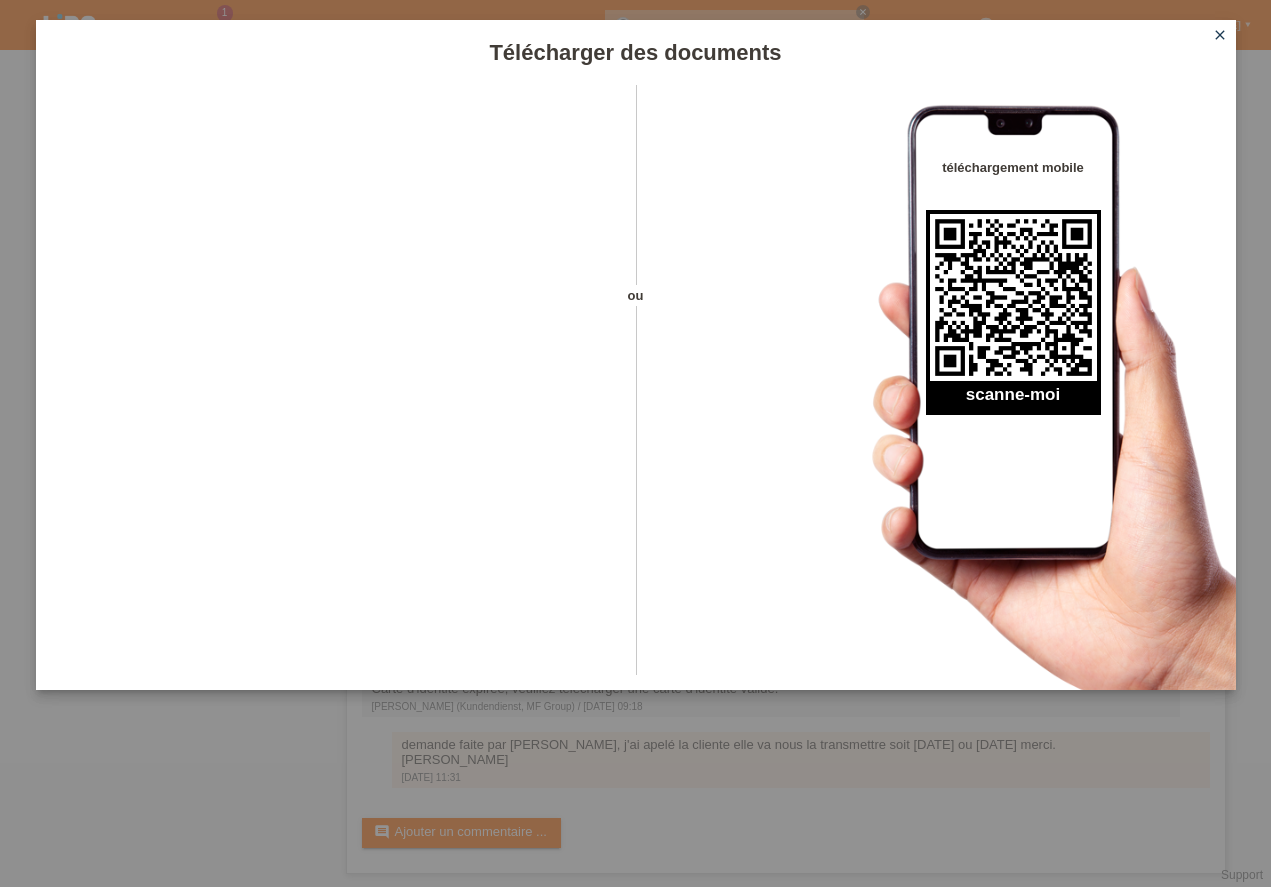 click on "close" at bounding box center [1220, 35] 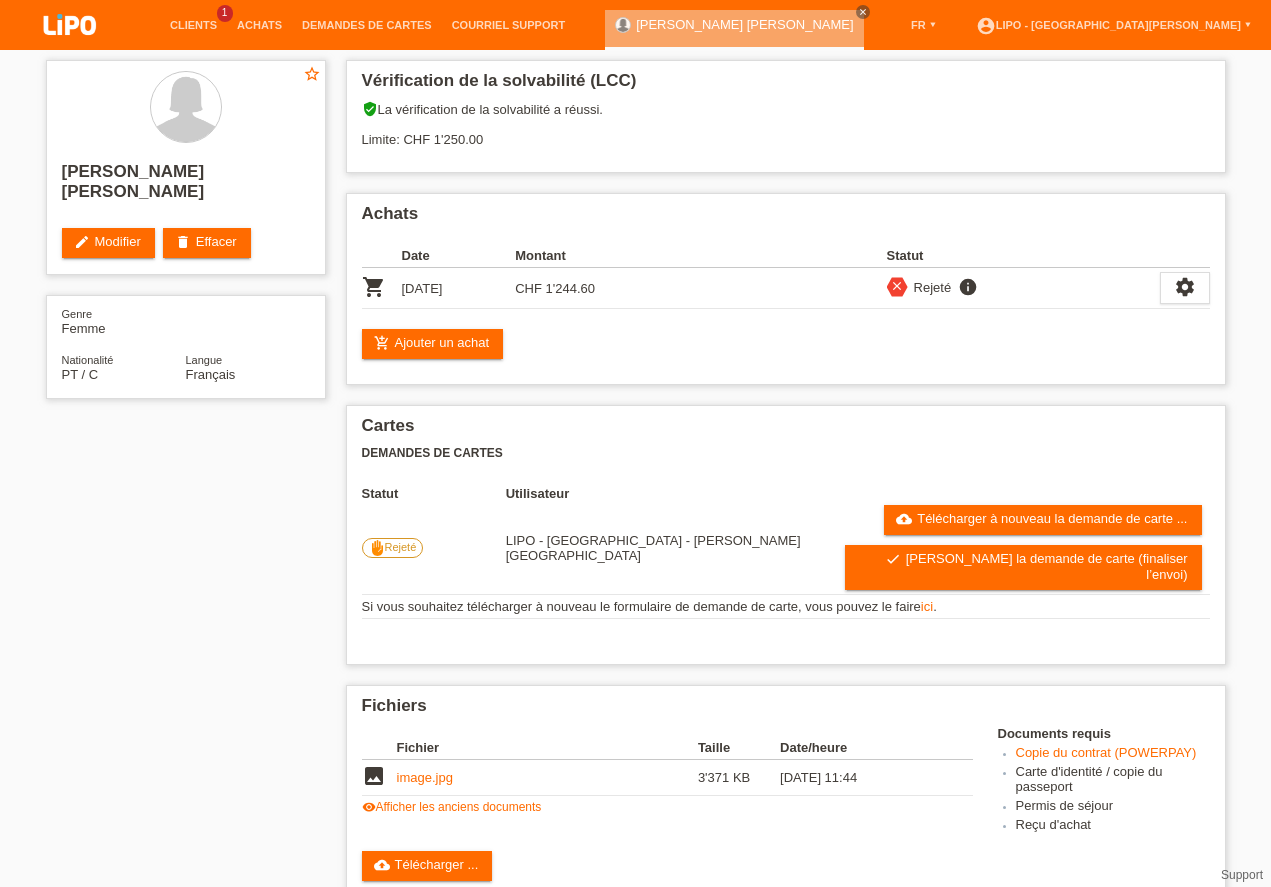 scroll, scrollTop: 369, scrollLeft: 0, axis: vertical 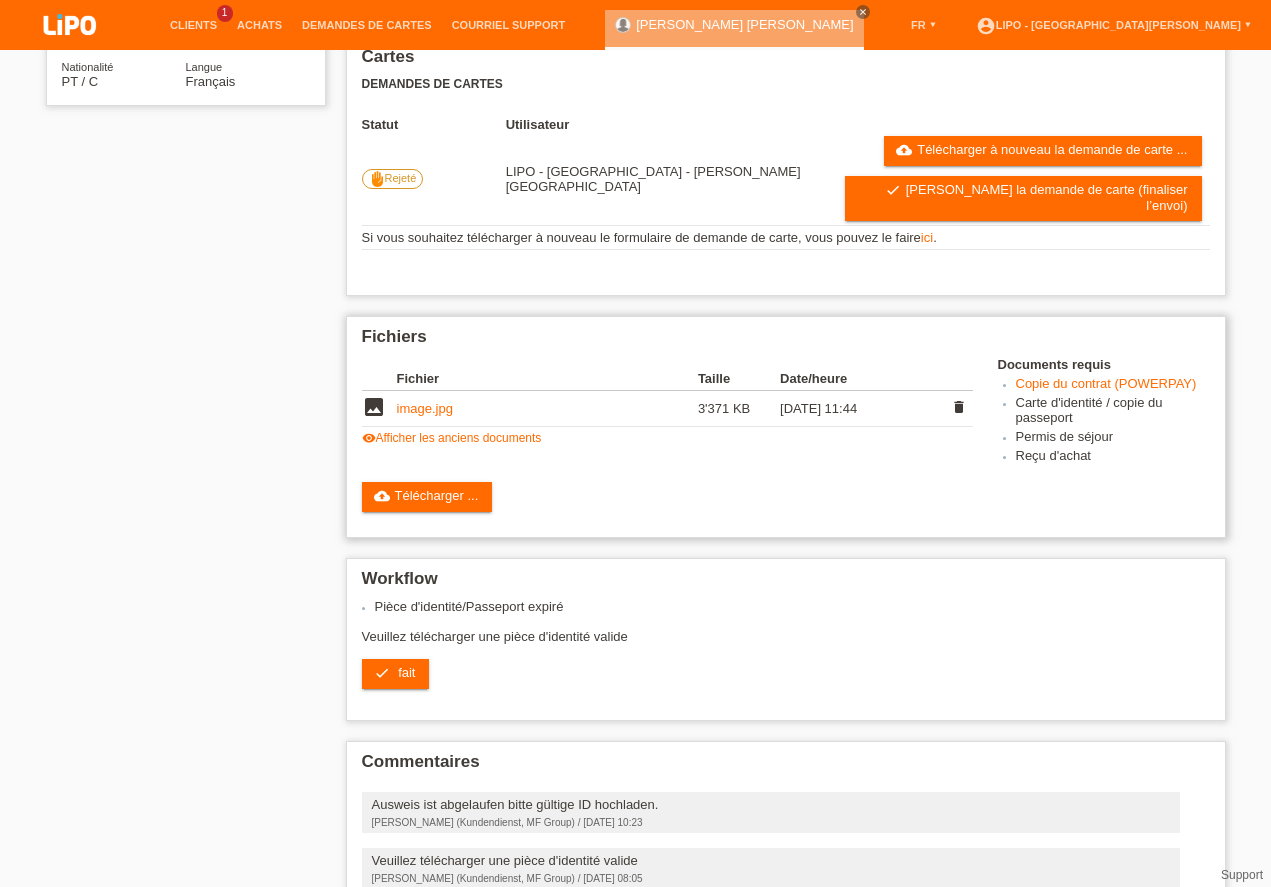 click on "image.jpg" at bounding box center (425, 408) 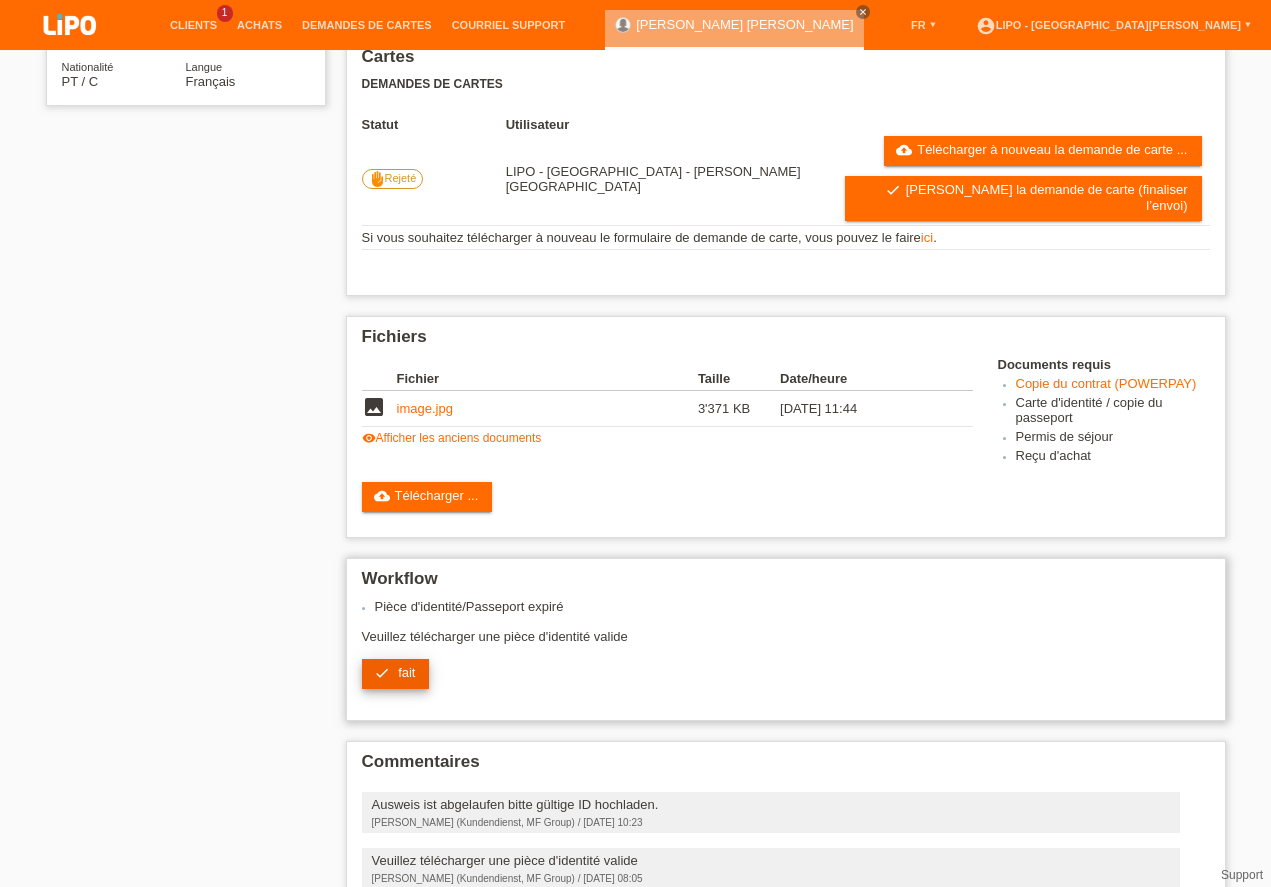 click on "check   fait" at bounding box center (396, 674) 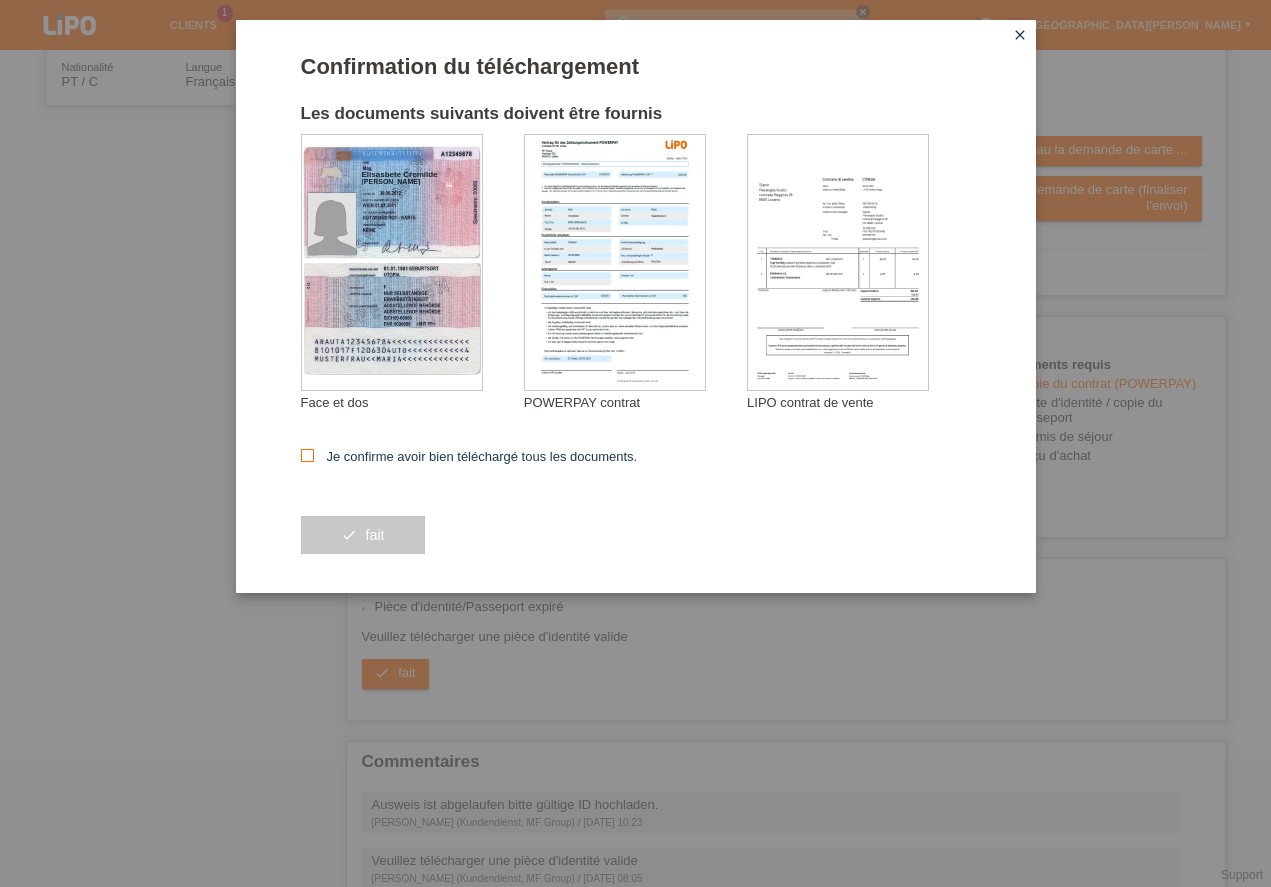 click at bounding box center [307, 455] 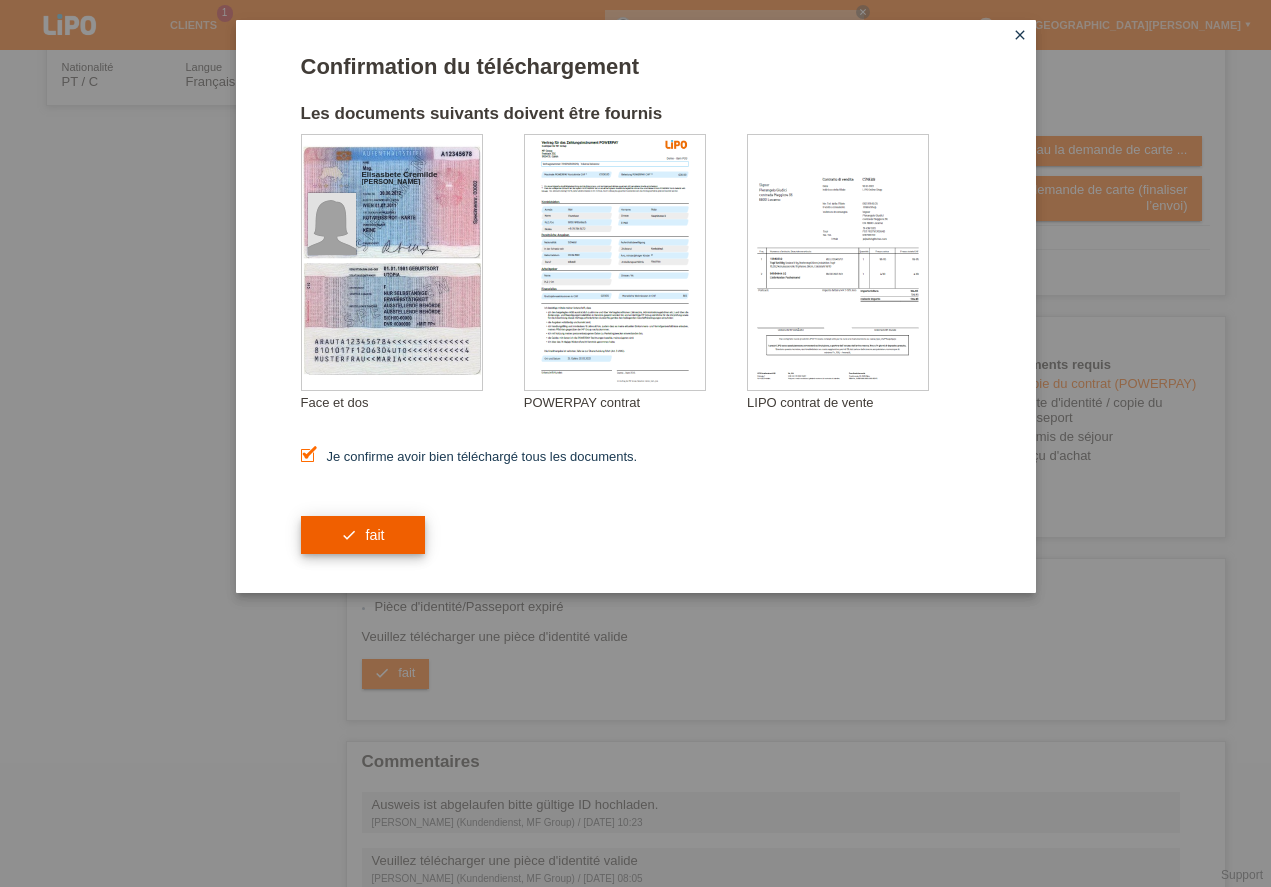 click on "check   fait" at bounding box center [363, 535] 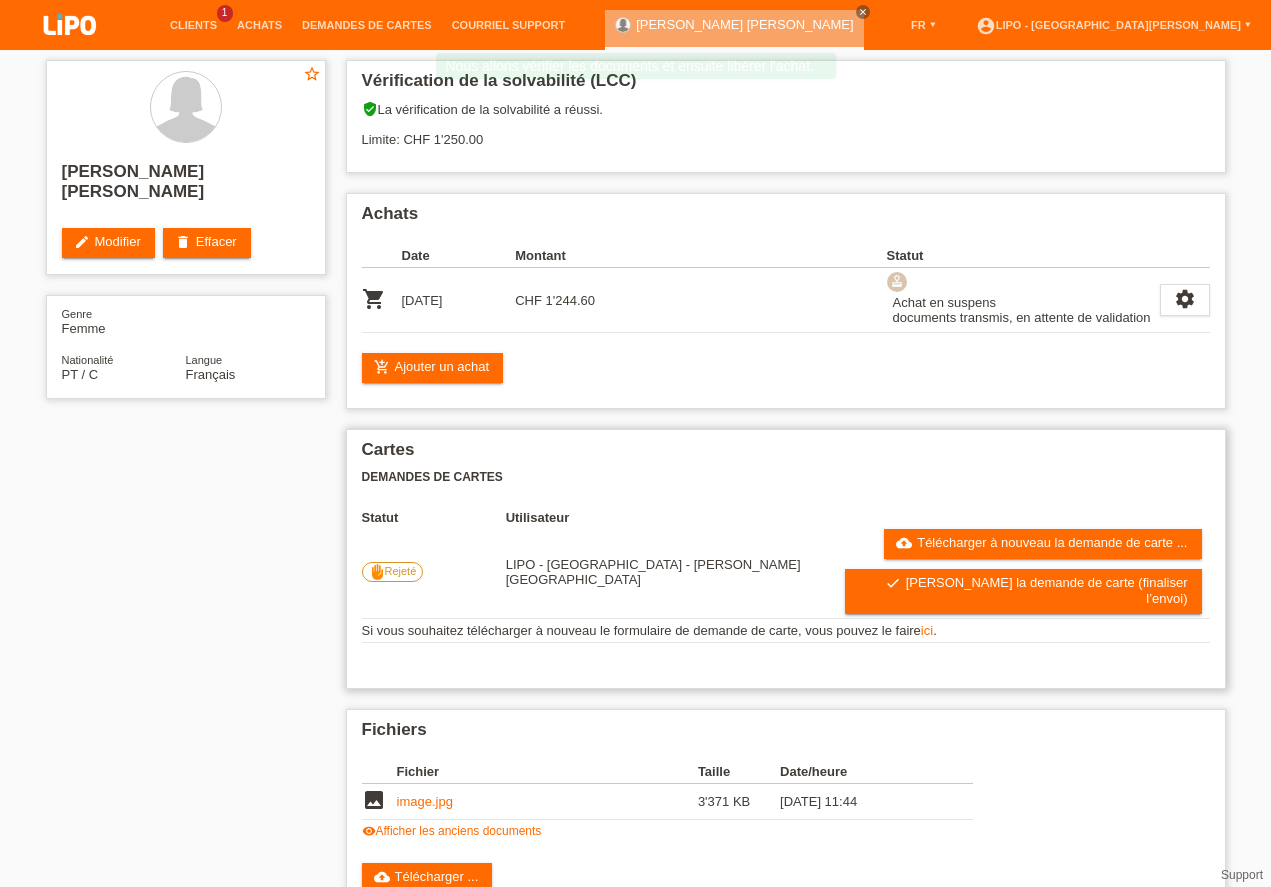 scroll, scrollTop: 0, scrollLeft: 0, axis: both 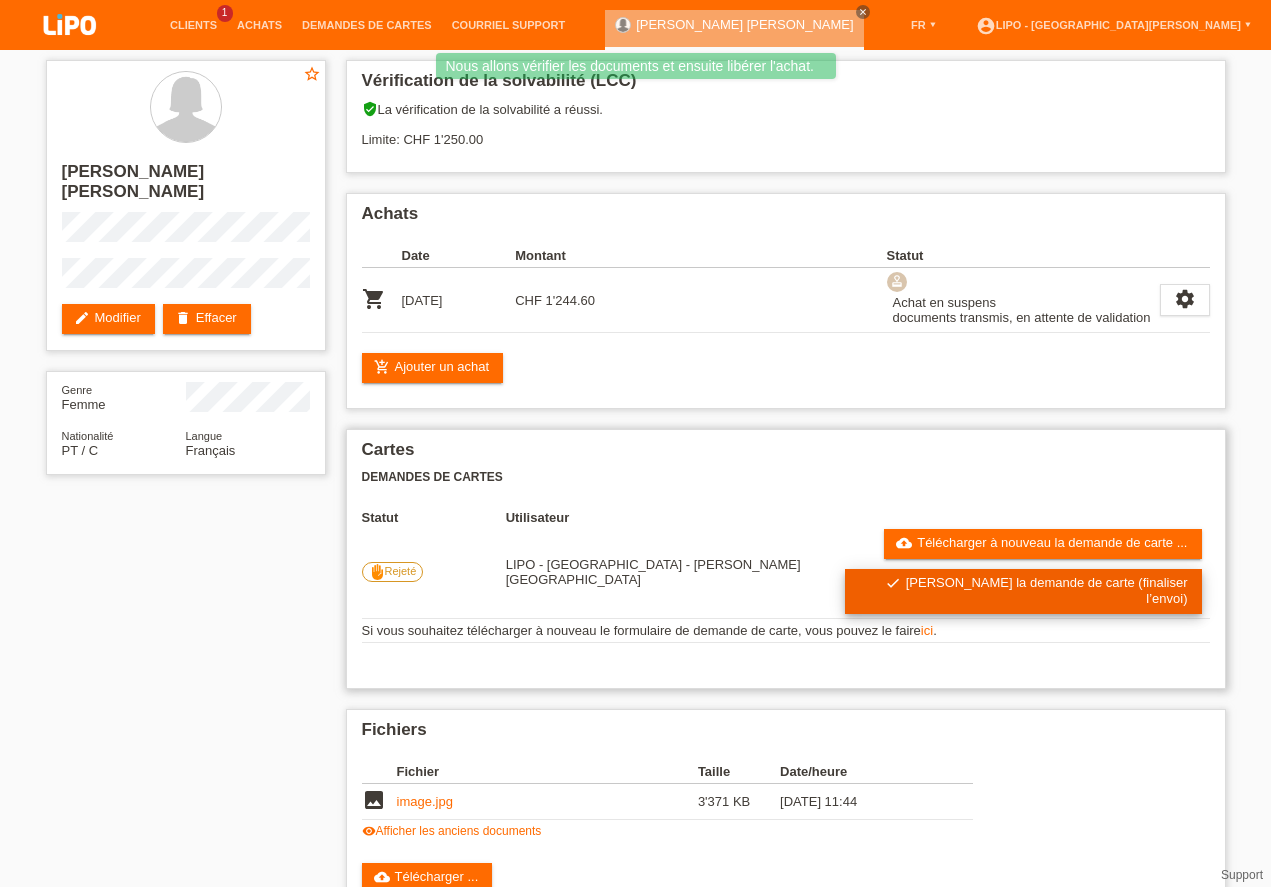 click on "check  Soumettre la demande de carte (finaliser l’envoi)" at bounding box center (1023, 591) 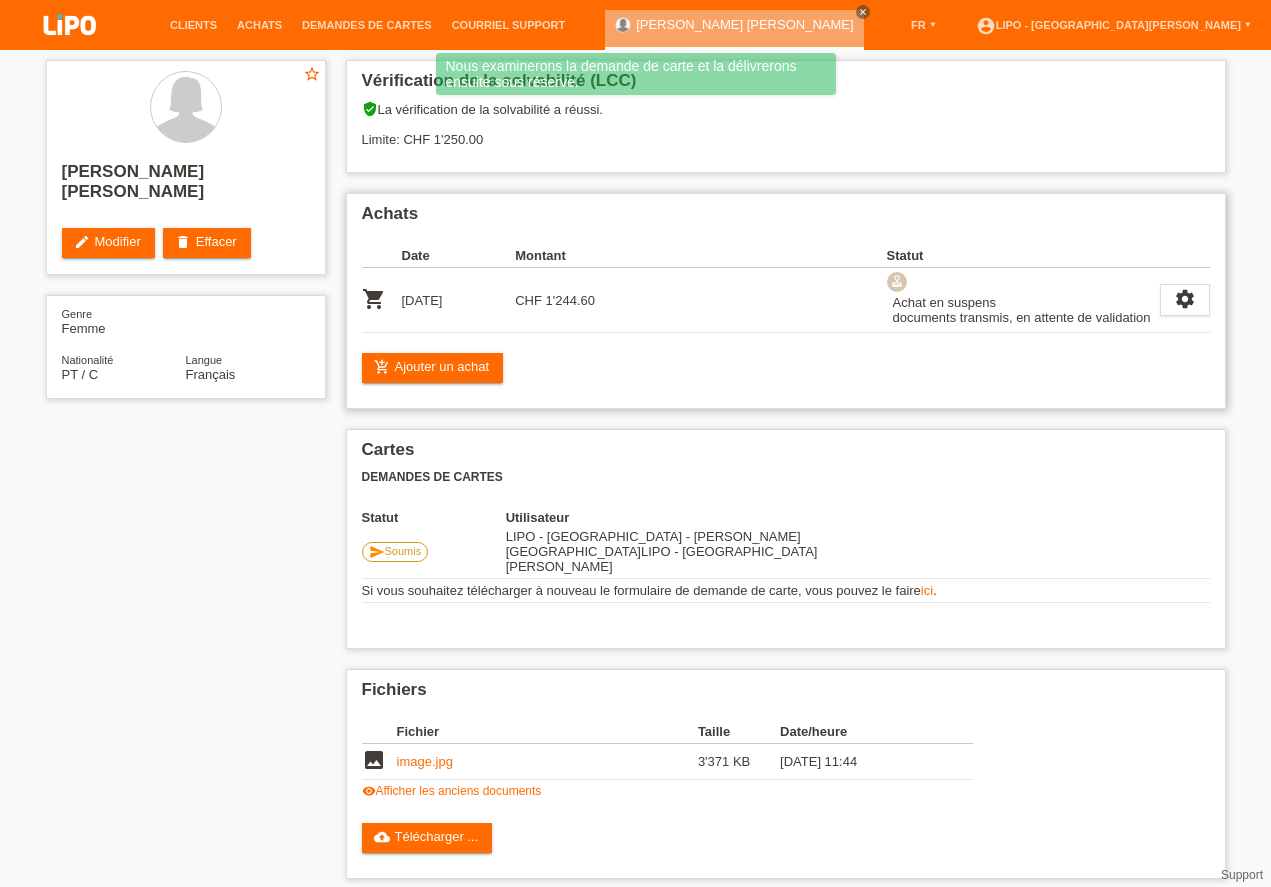 scroll, scrollTop: 0, scrollLeft: 0, axis: both 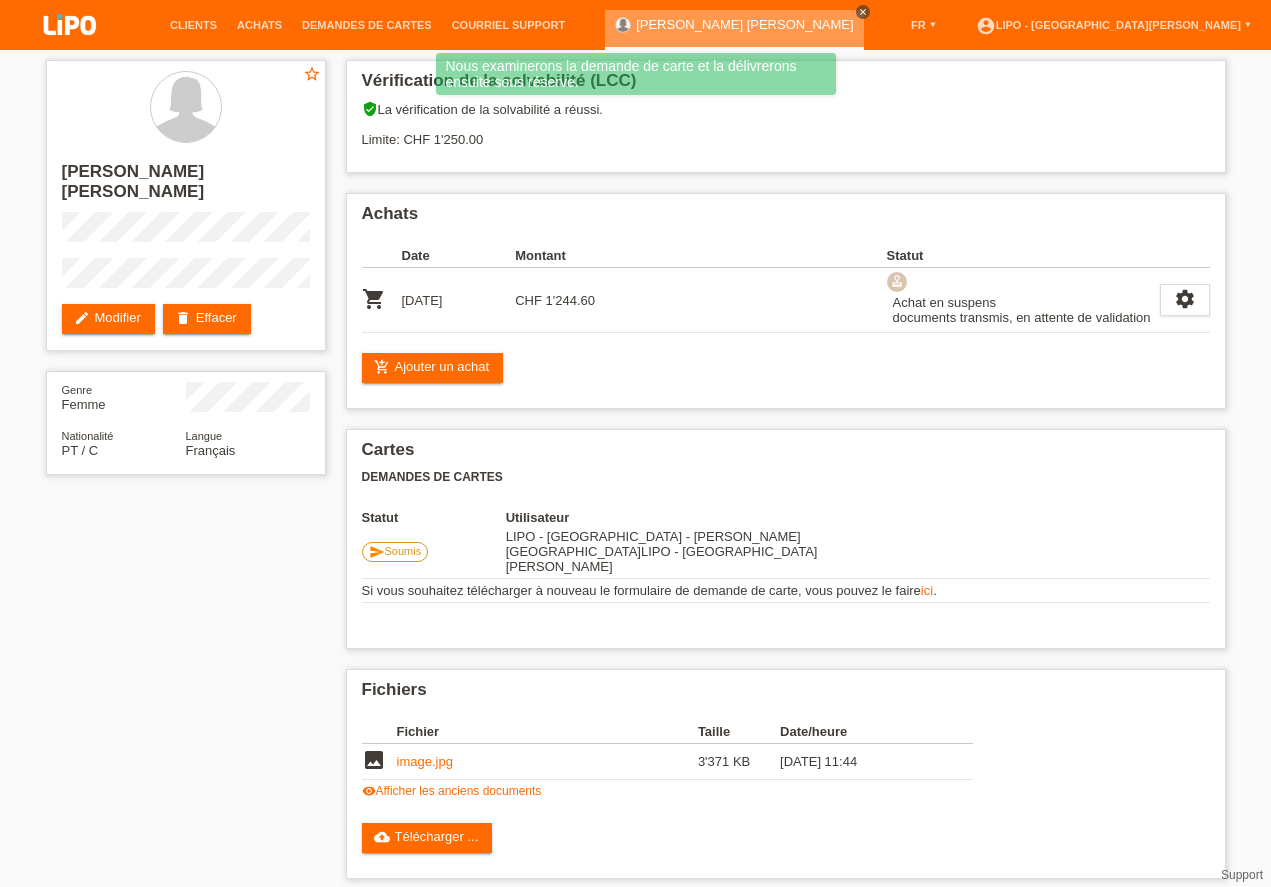 click on "close" at bounding box center (863, 12) 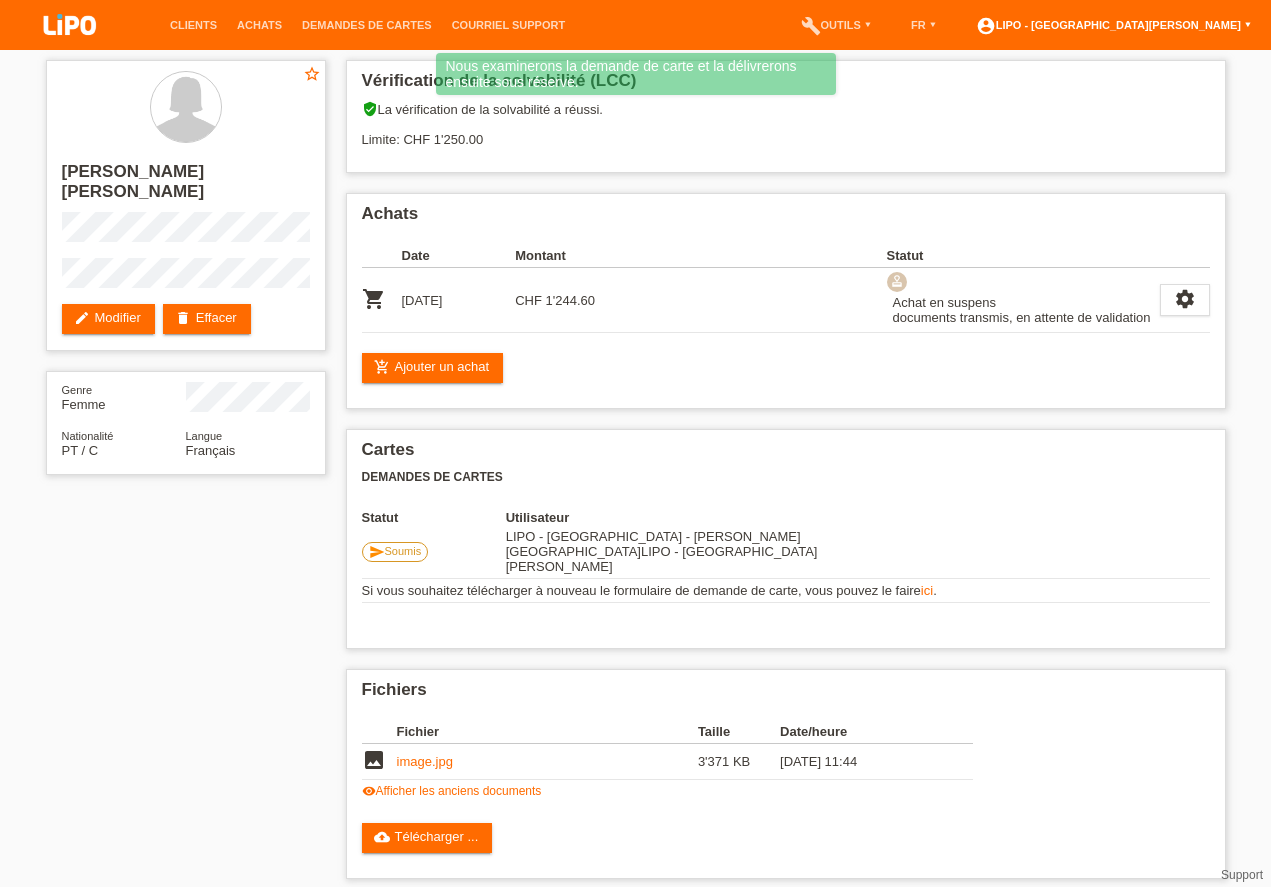 drag, startPoint x: 1180, startPoint y: 3, endPoint x: 1172, endPoint y: 19, distance: 17.888544 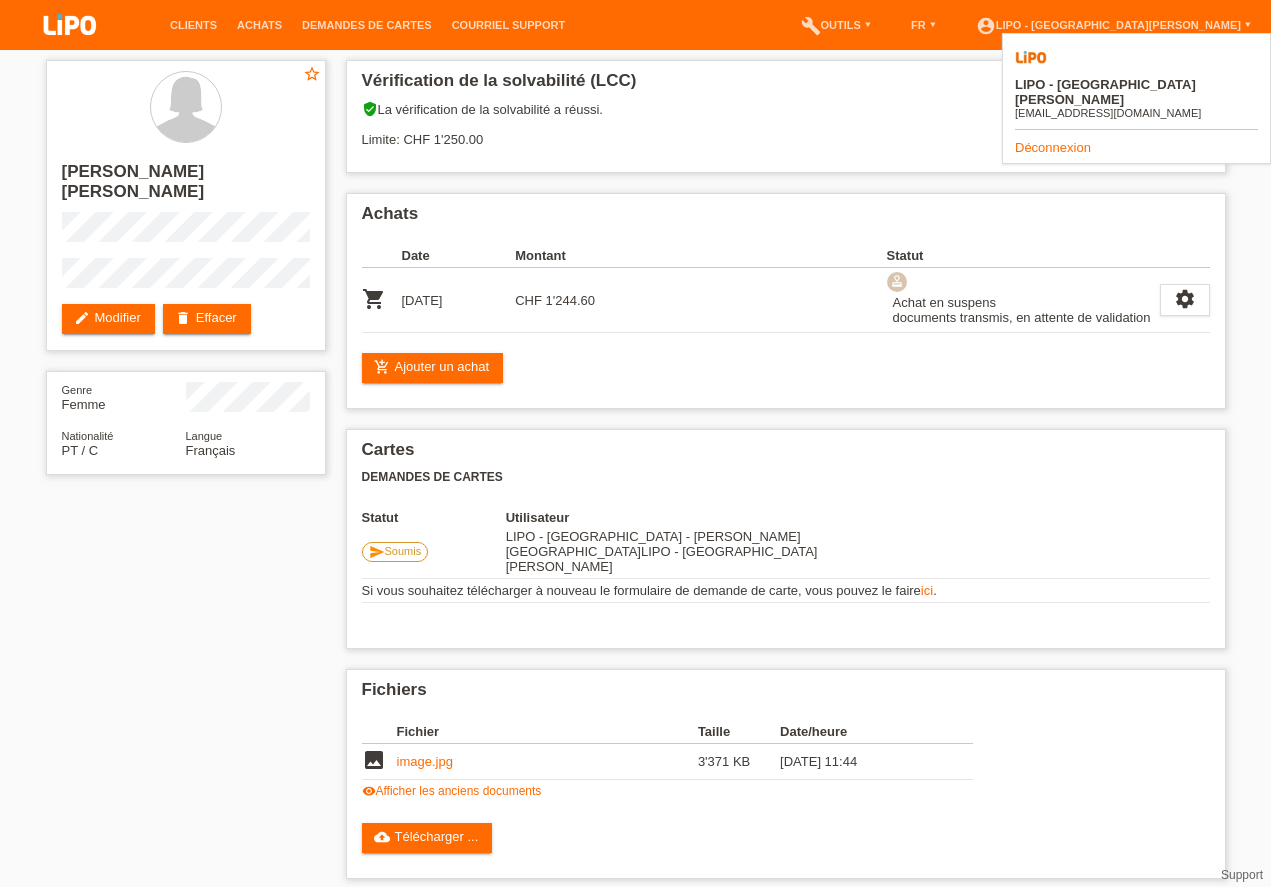 click on "Déconnexion" at bounding box center [1053, 147] 